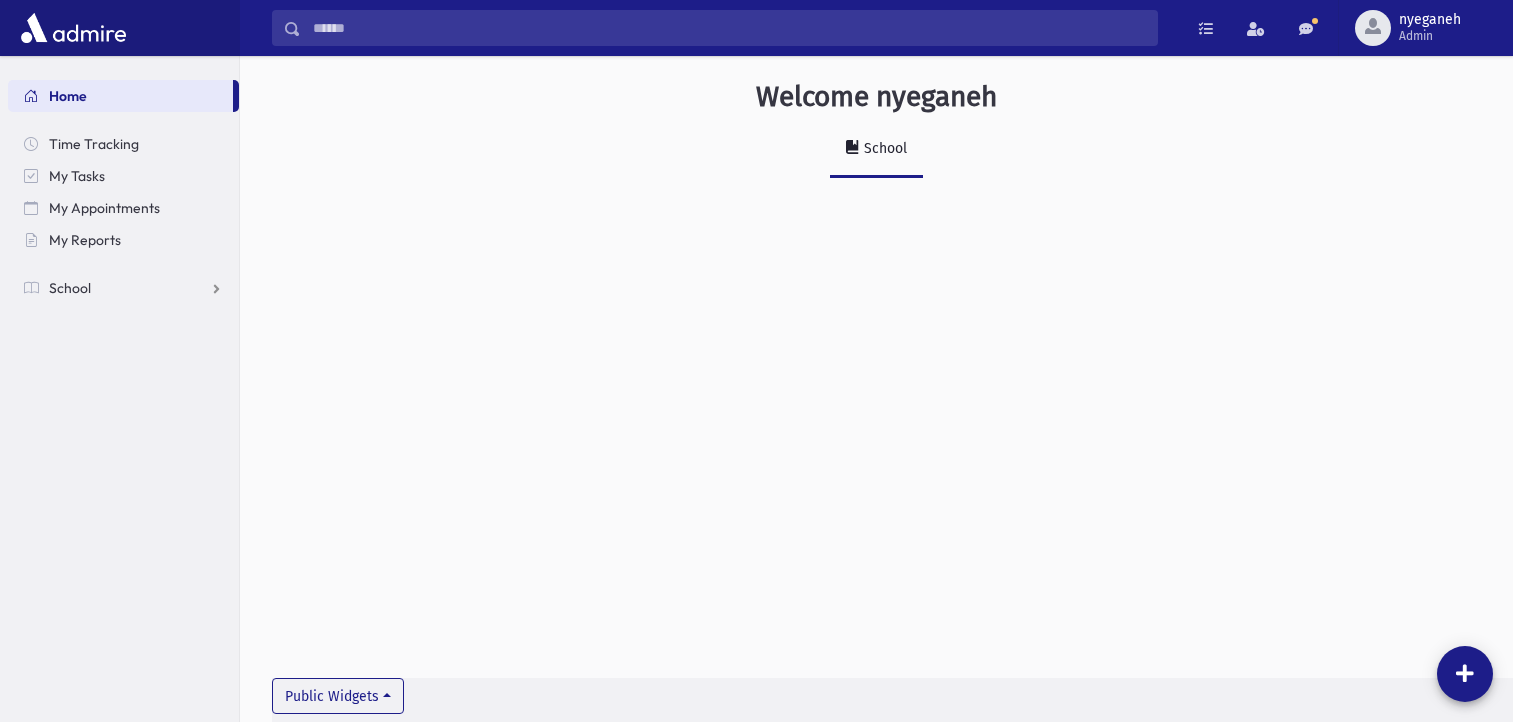 scroll, scrollTop: 0, scrollLeft: 0, axis: both 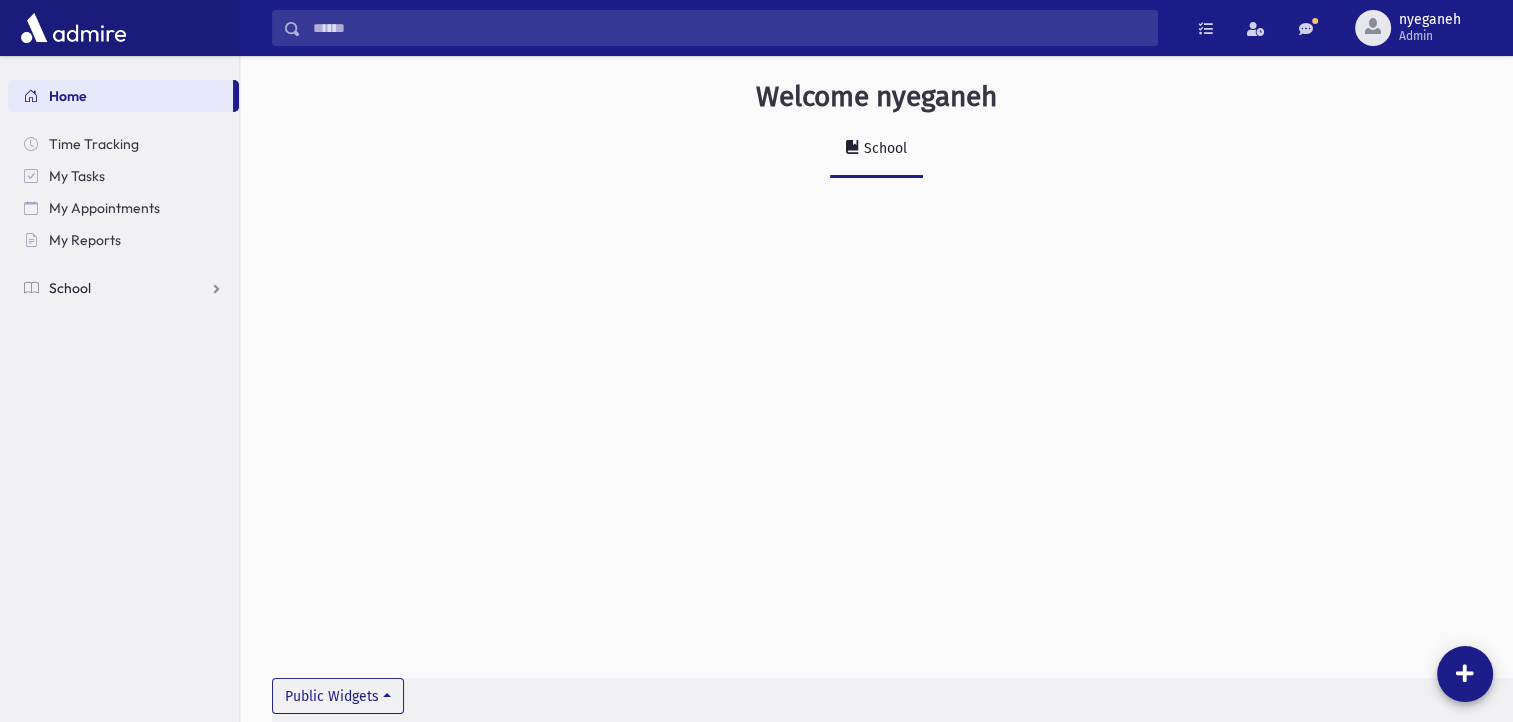 click on "School" at bounding box center [123, 288] 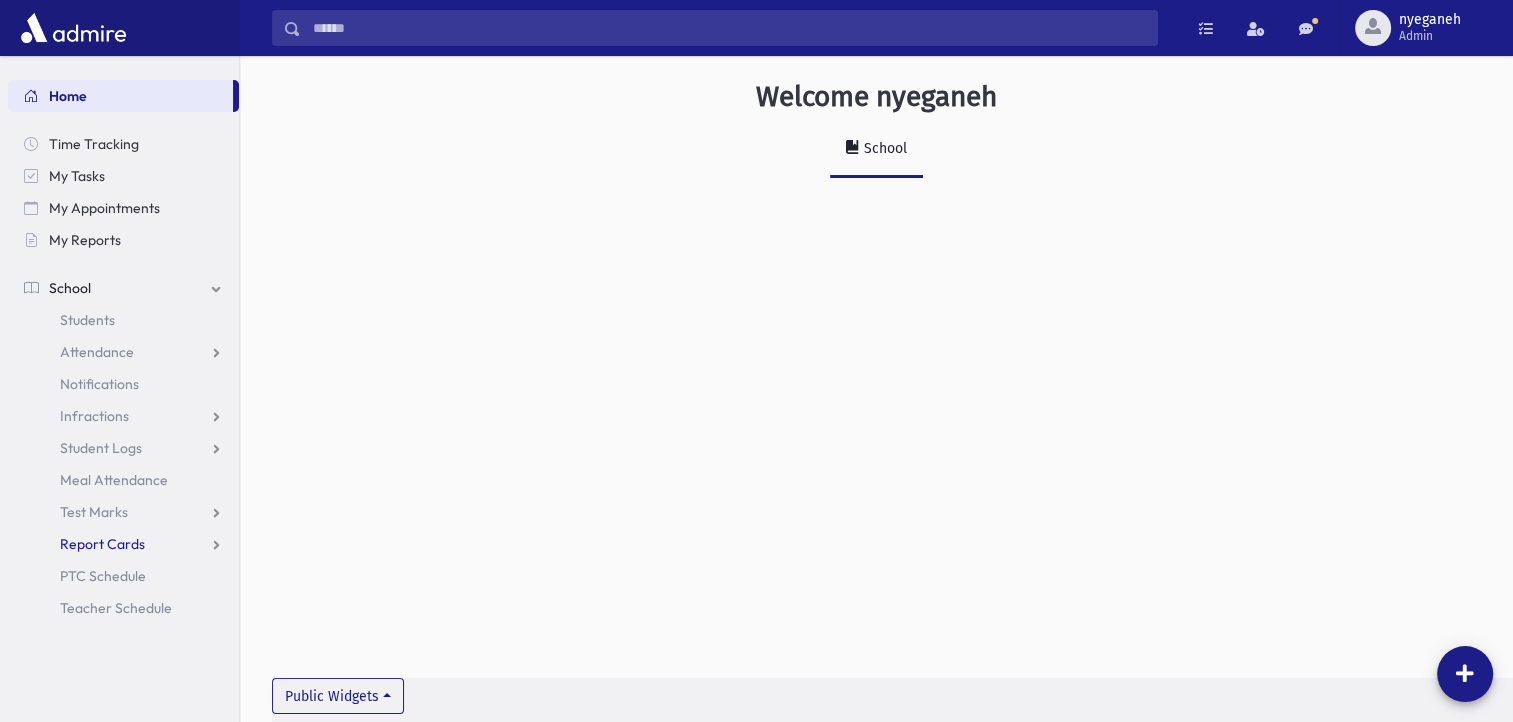 click on "Report Cards" at bounding box center (102, 544) 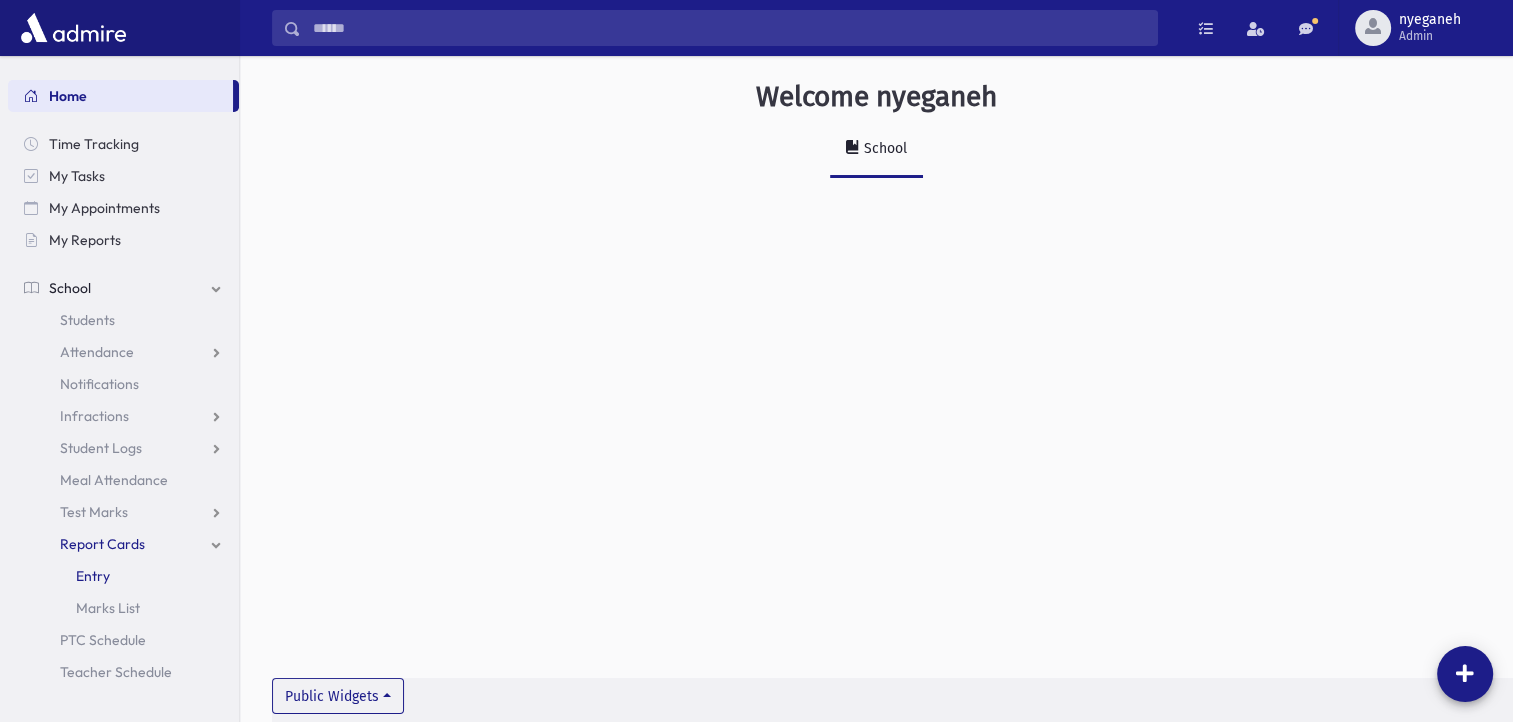 click on "Entry" at bounding box center [123, 576] 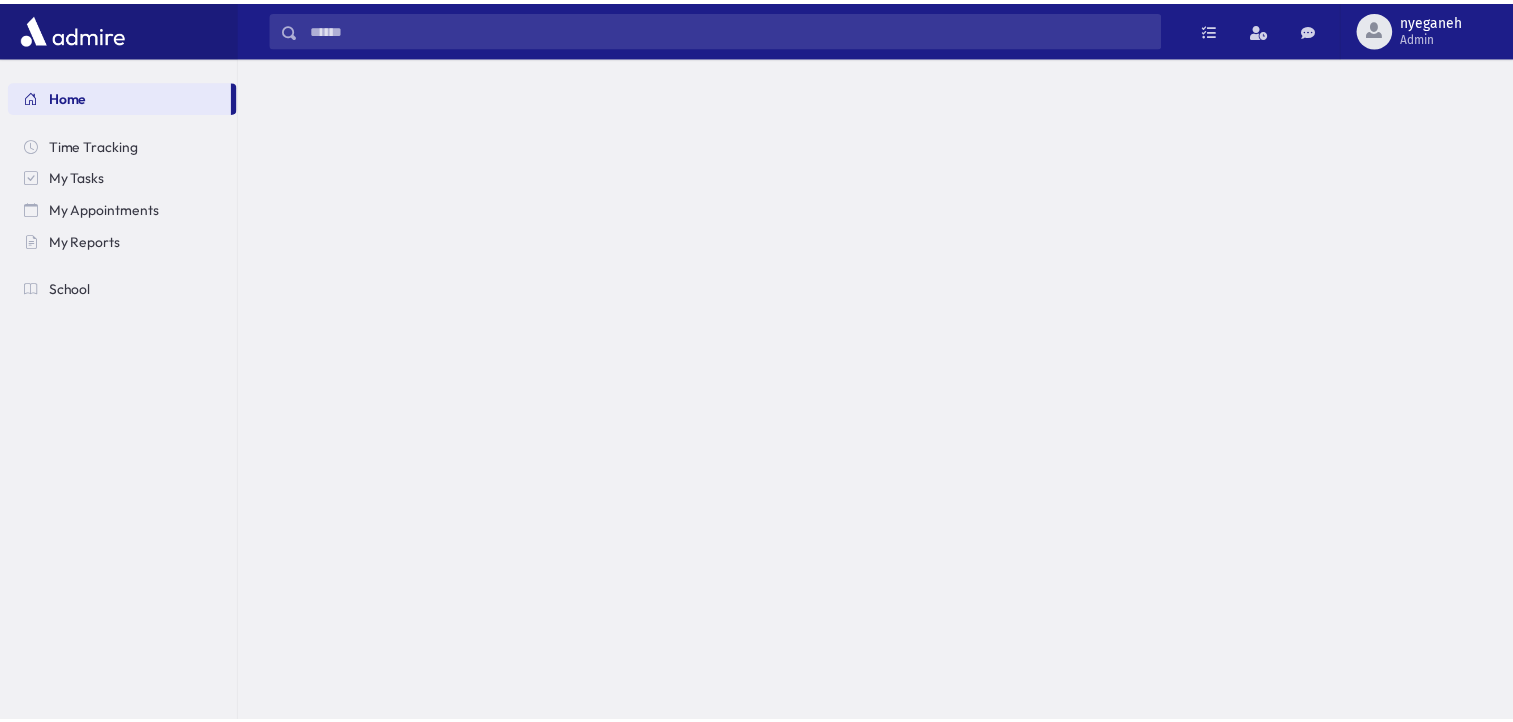scroll, scrollTop: 0, scrollLeft: 0, axis: both 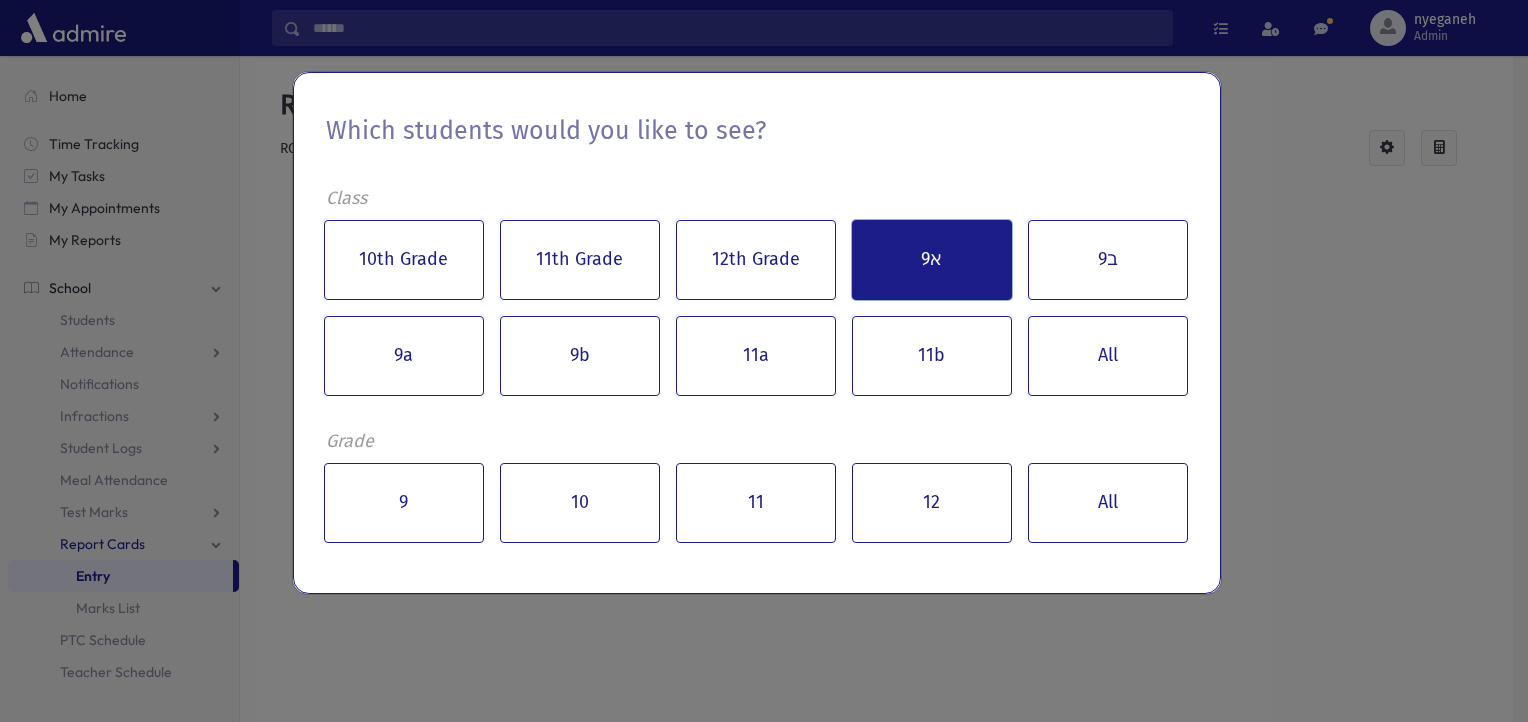 click on "א9" at bounding box center (932, 260) 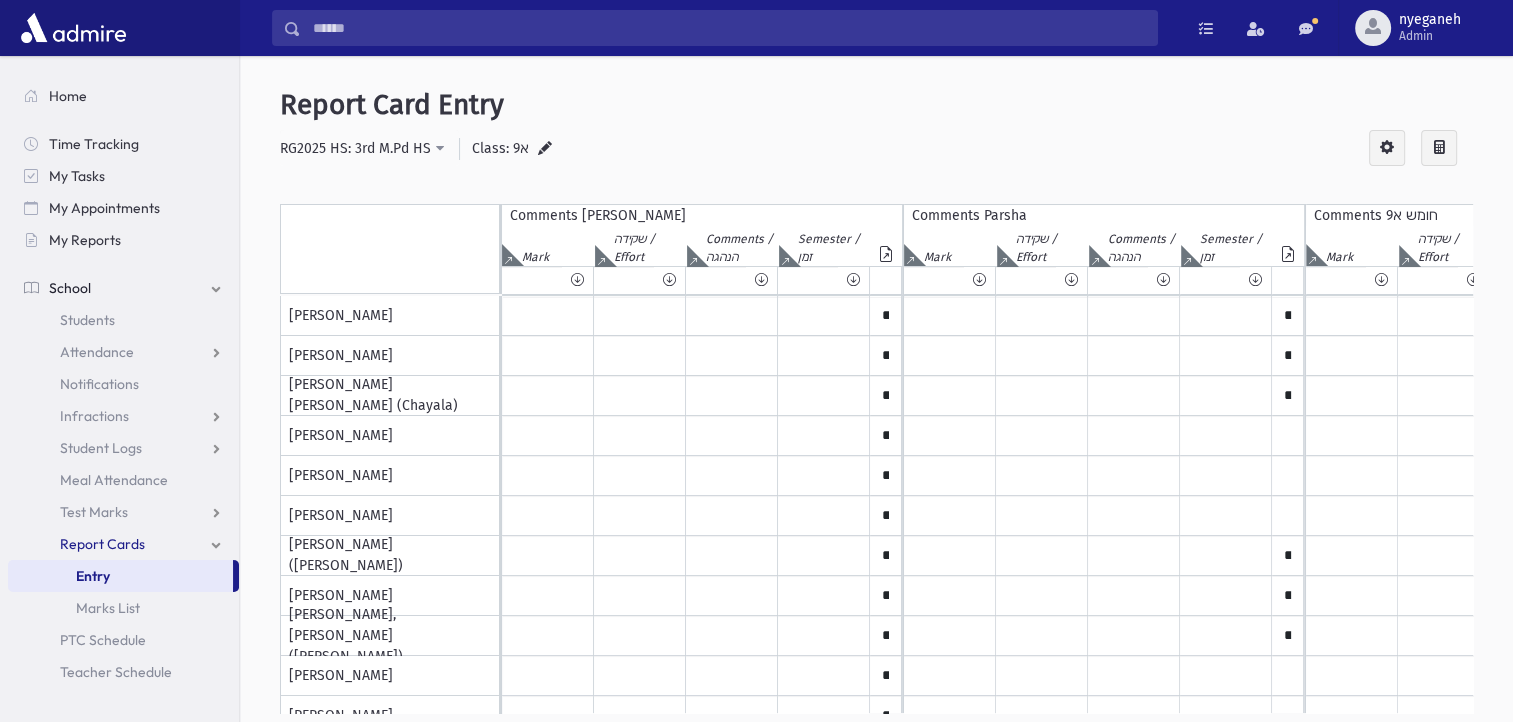 scroll, scrollTop: 0, scrollLeft: 182, axis: horizontal 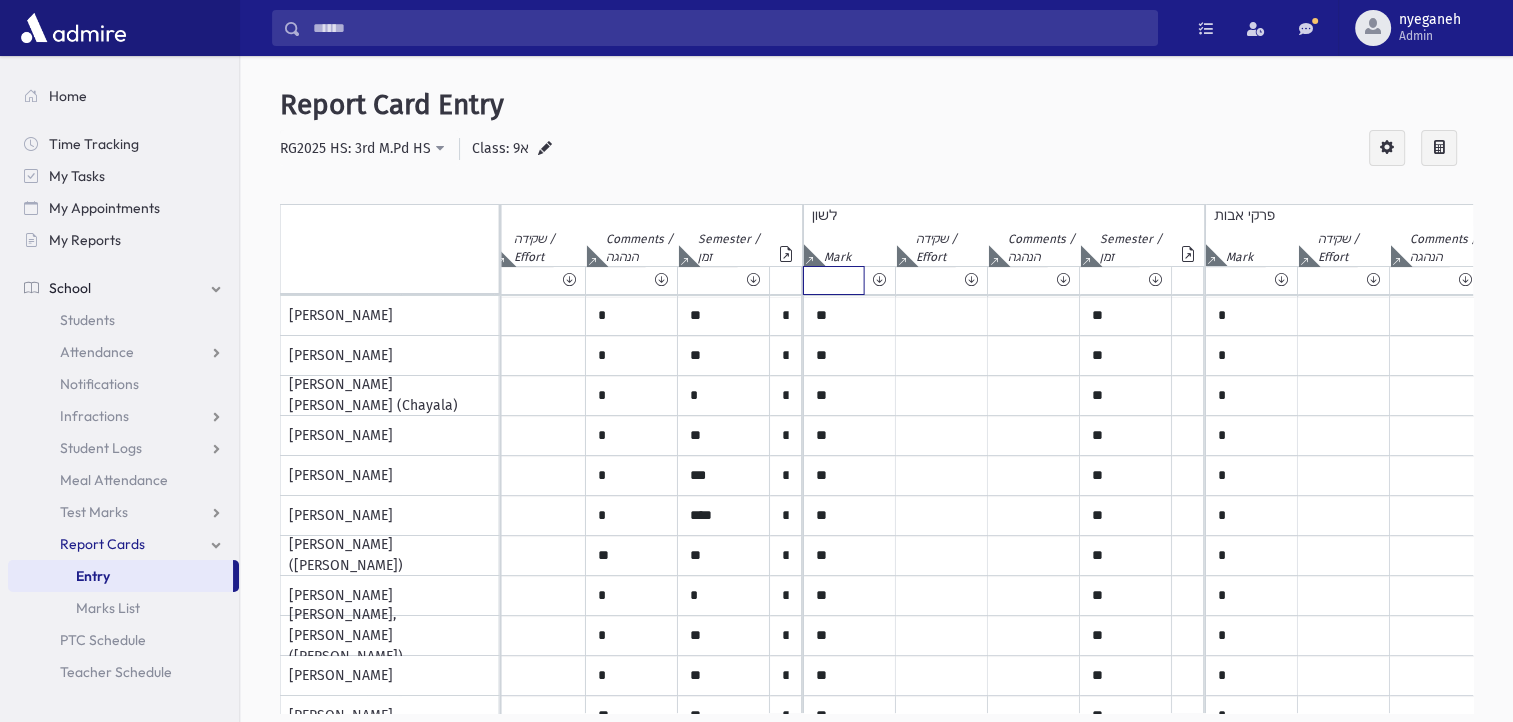 click at bounding box center (834, 280) 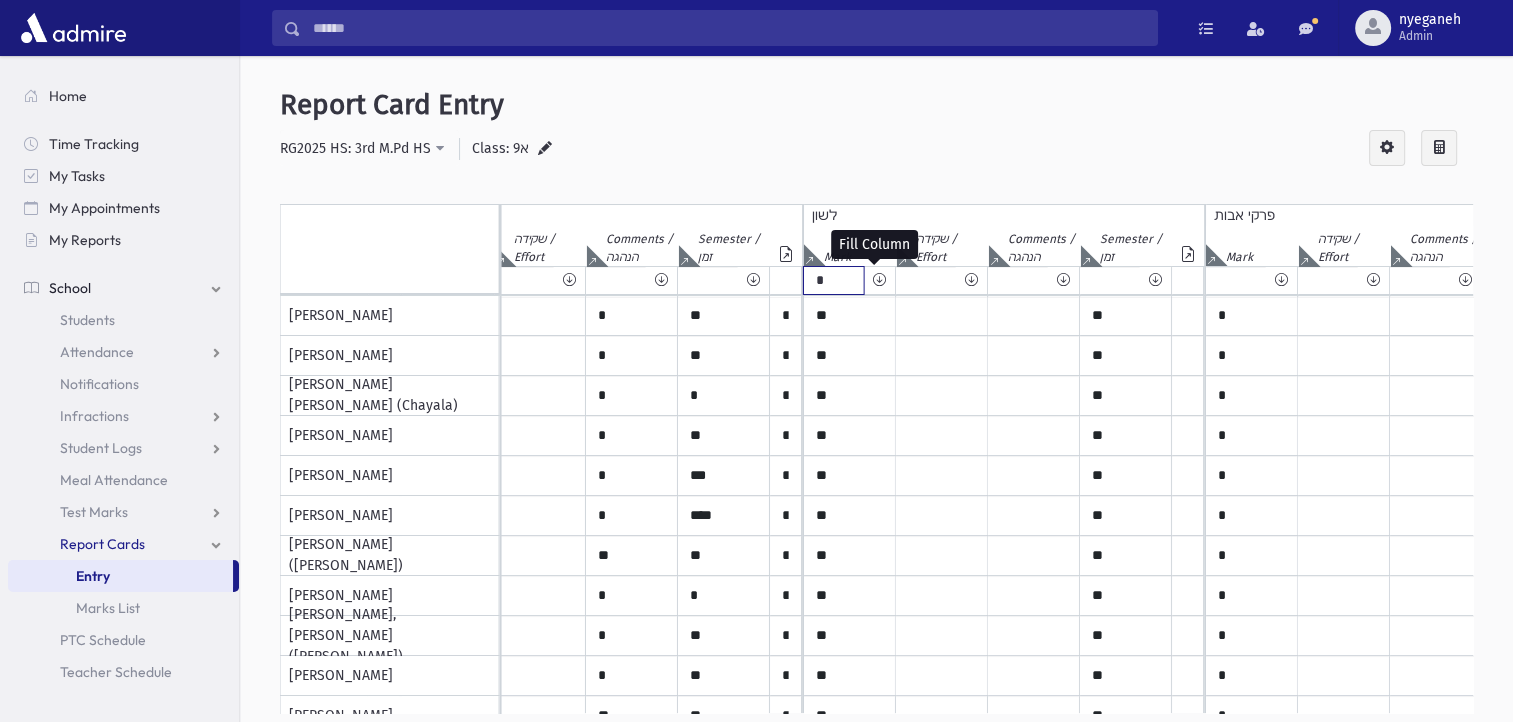 type on "*" 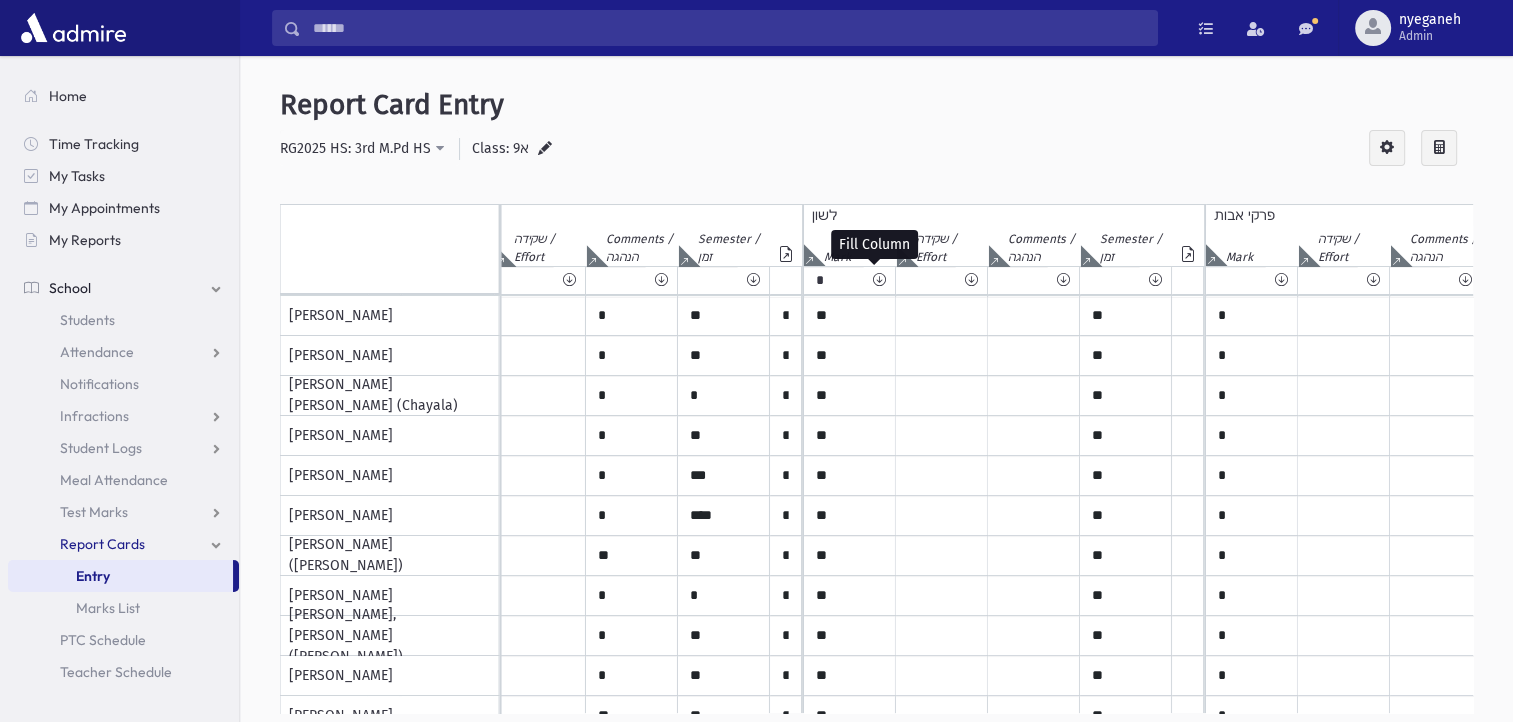 click at bounding box center [879, 280] 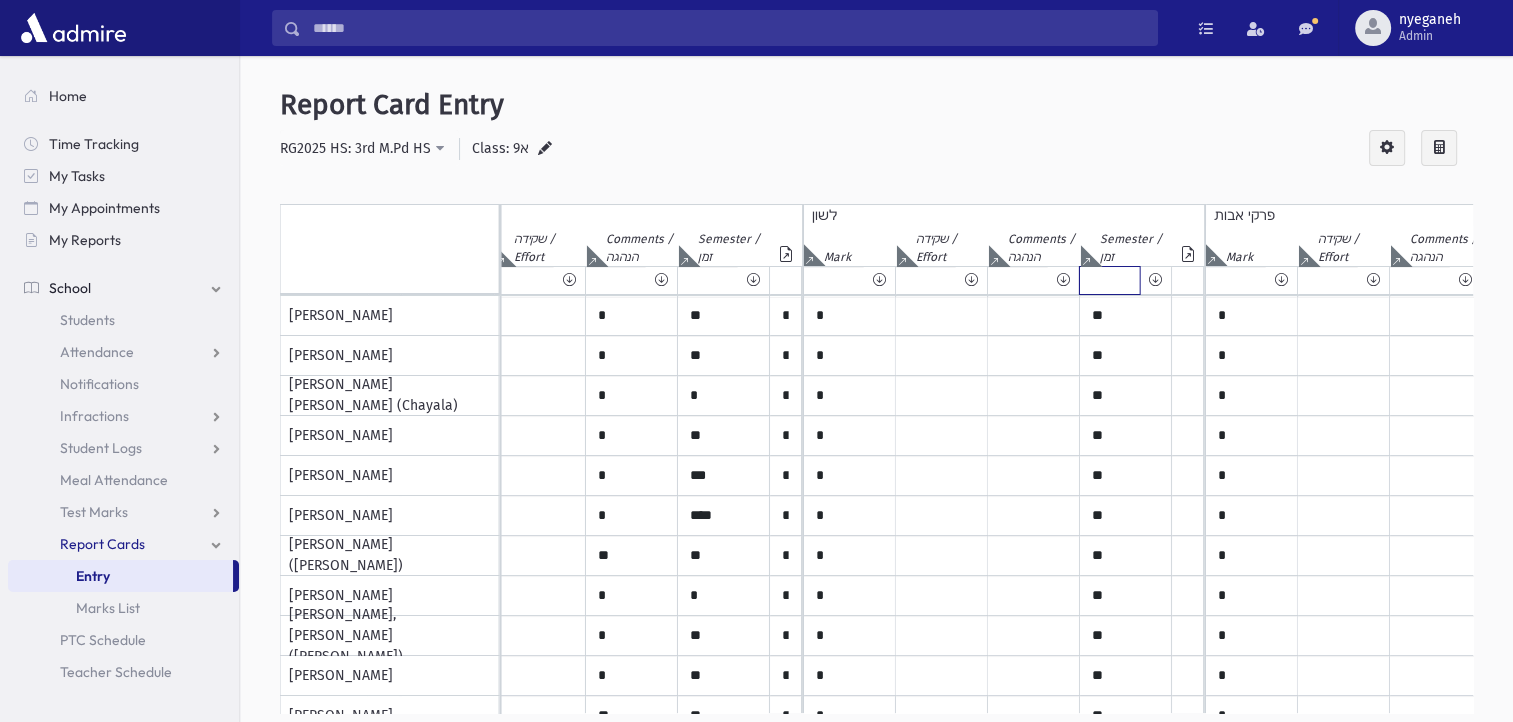 click at bounding box center (1110, 280) 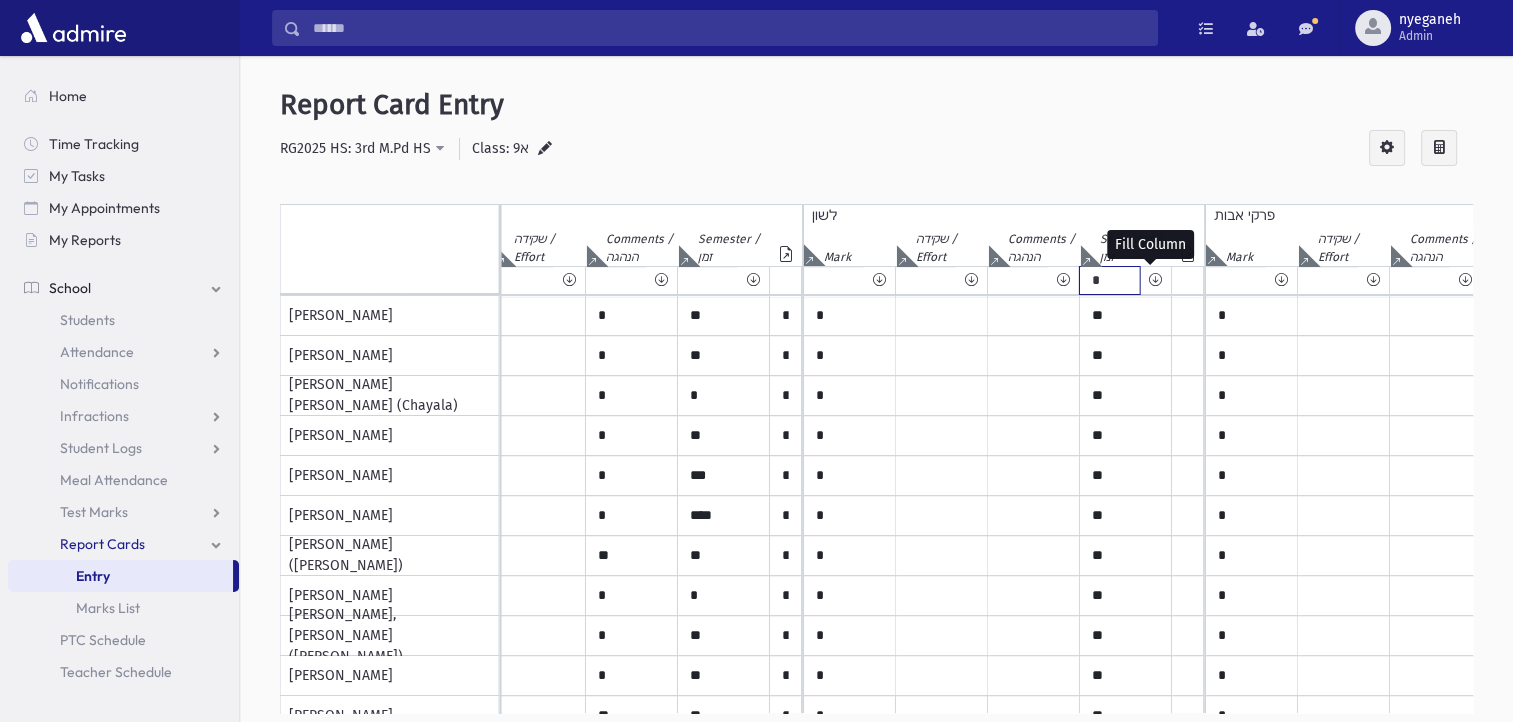 type on "*" 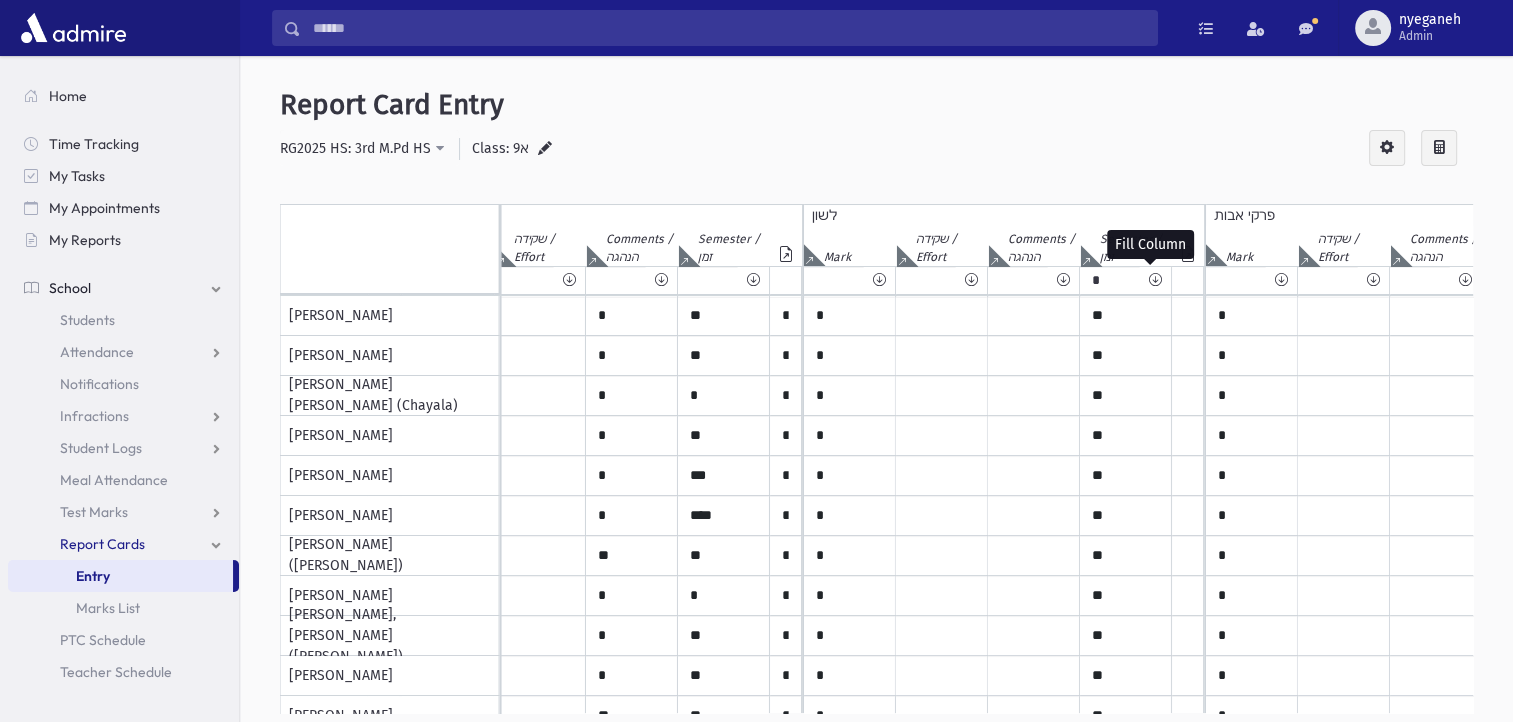click at bounding box center (1155, 280) 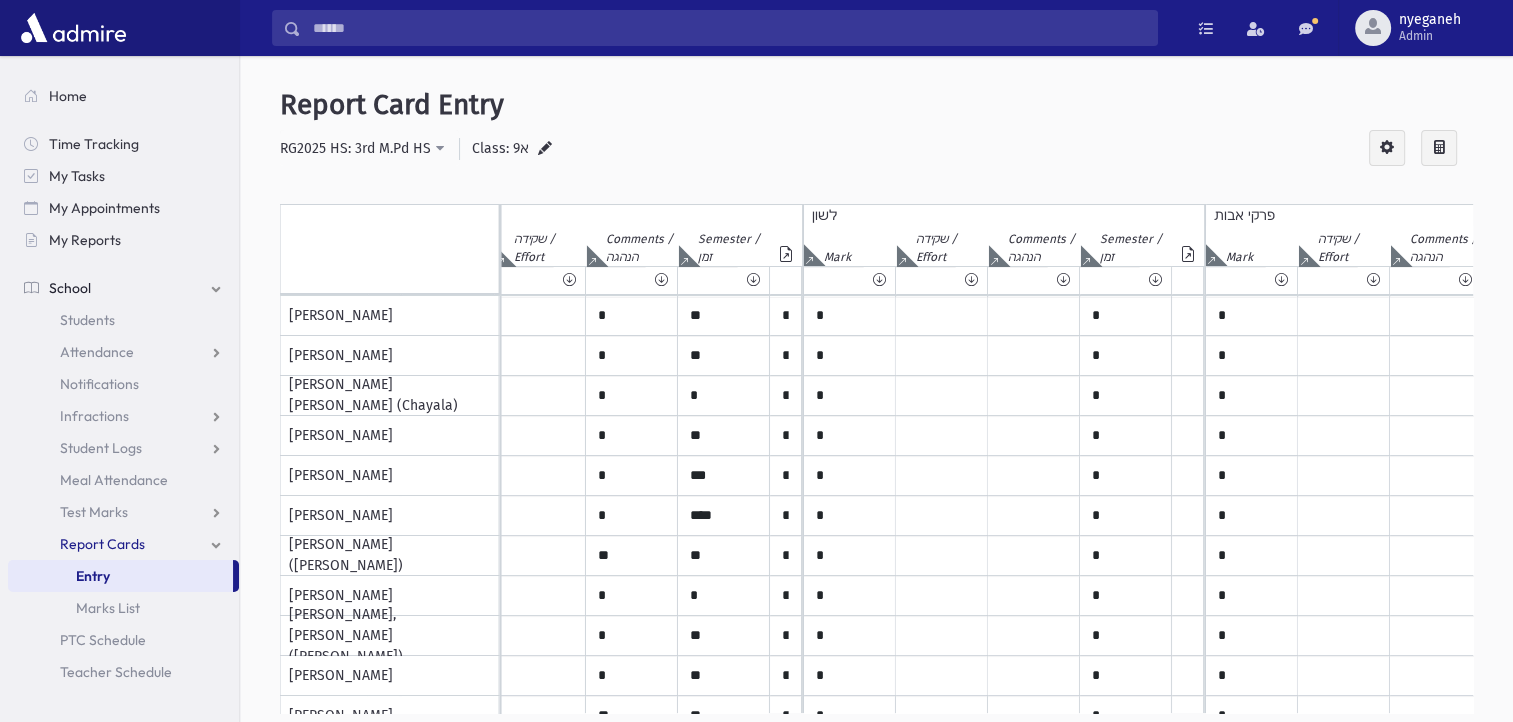 click at bounding box center [545, 149] 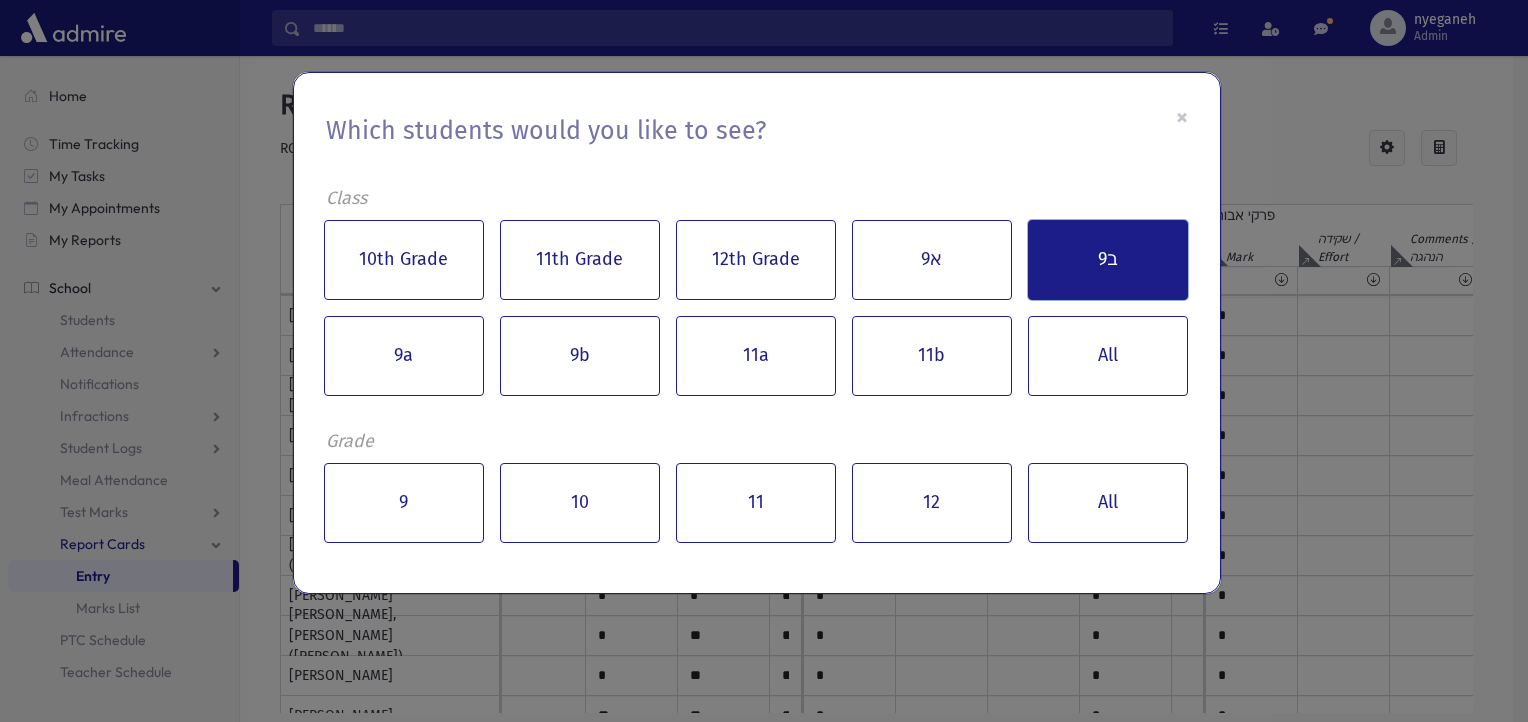 click on "ב9" at bounding box center [1108, 260] 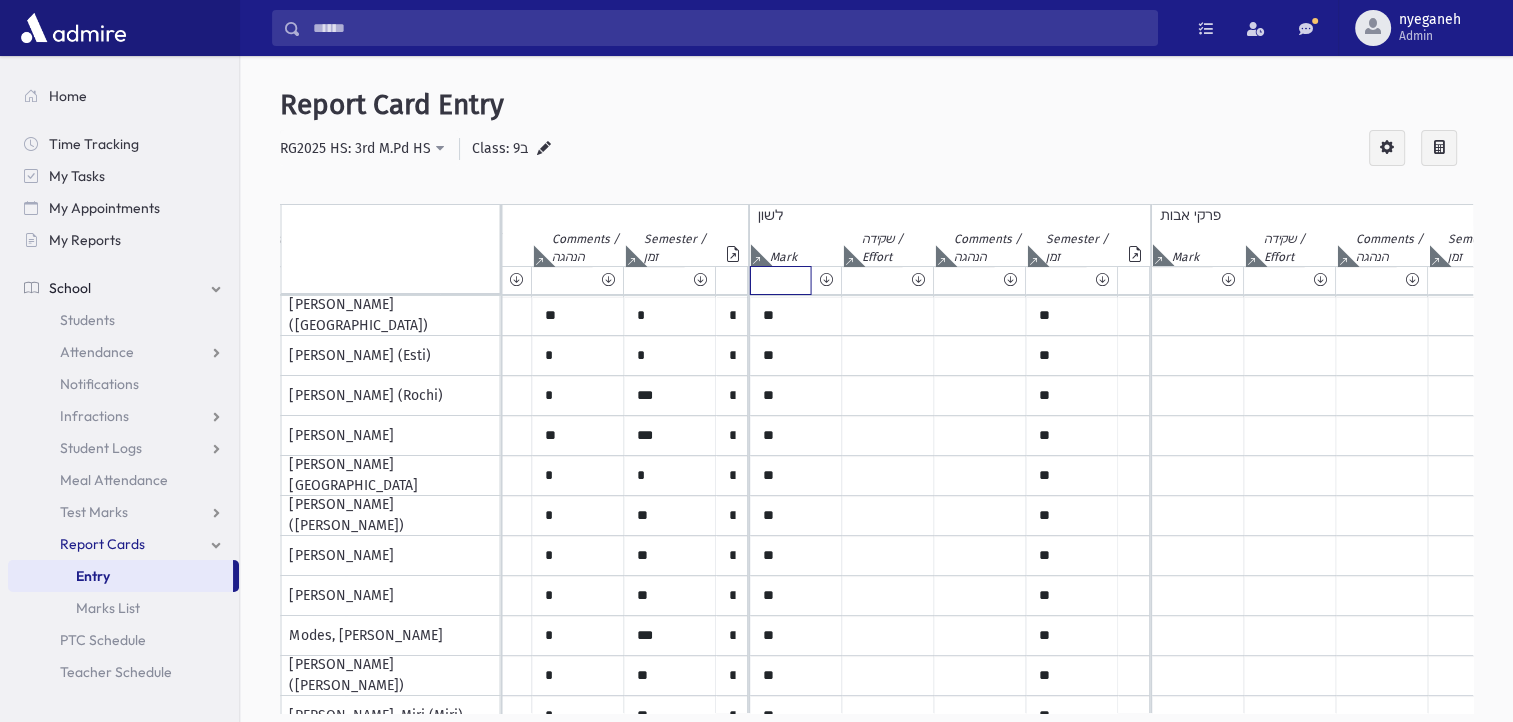 click at bounding box center [780, 280] 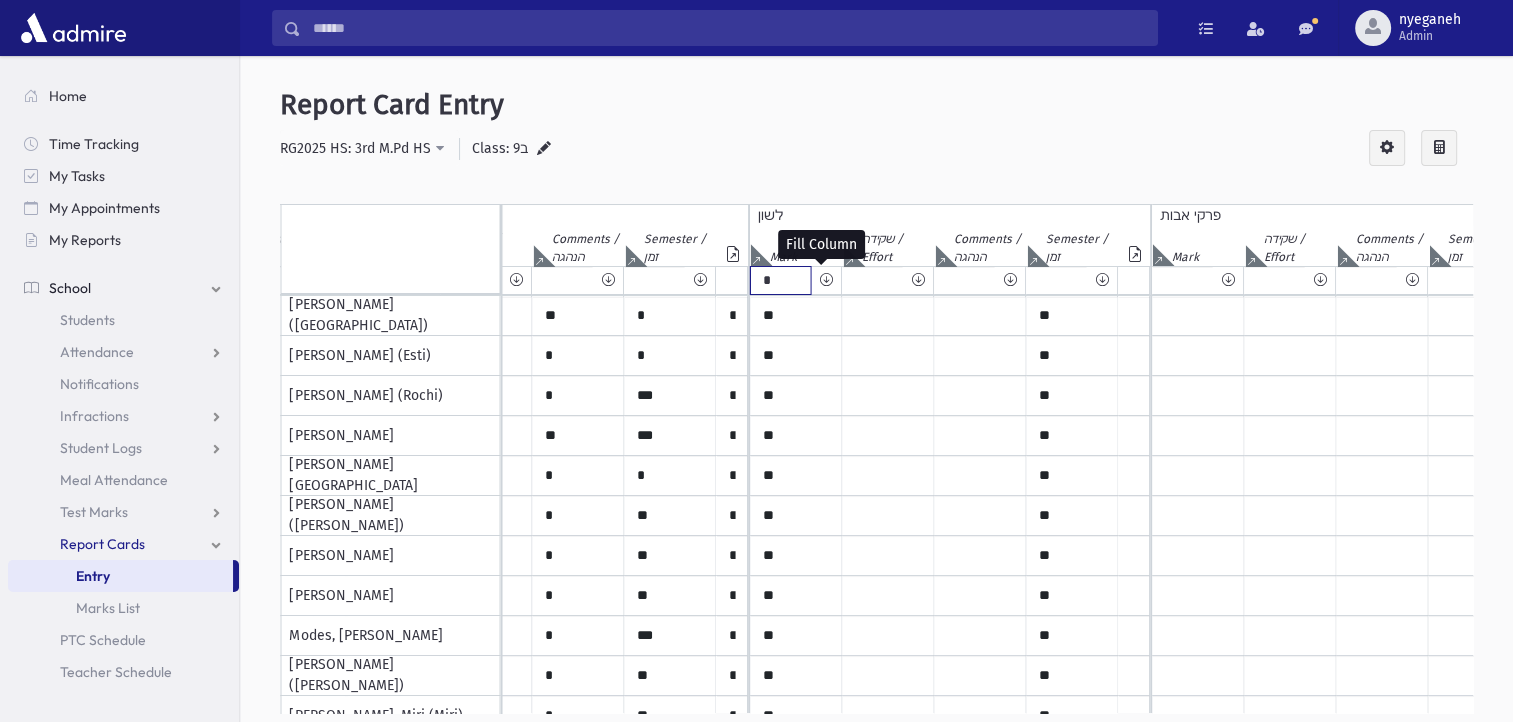 type on "*" 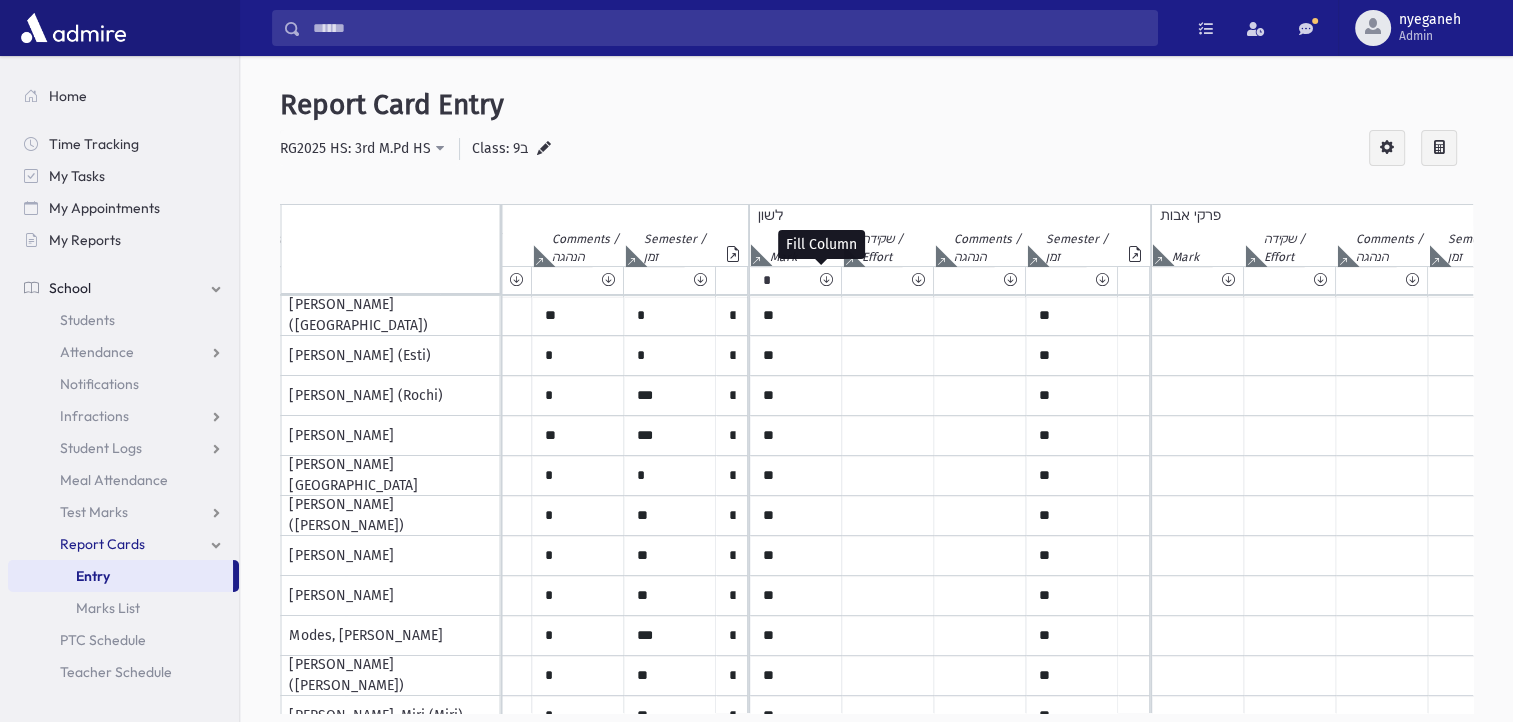 click at bounding box center (825, 280) 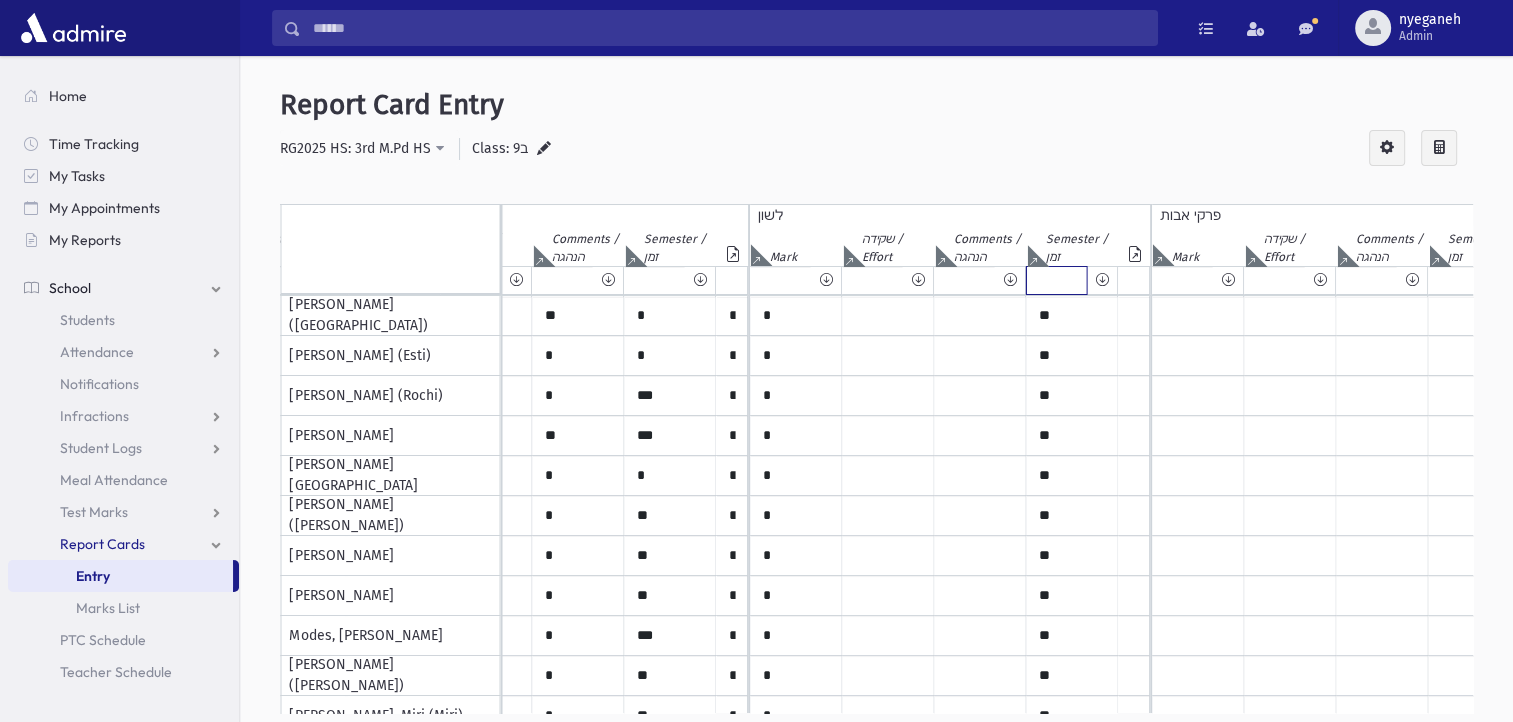 click at bounding box center [1056, 280] 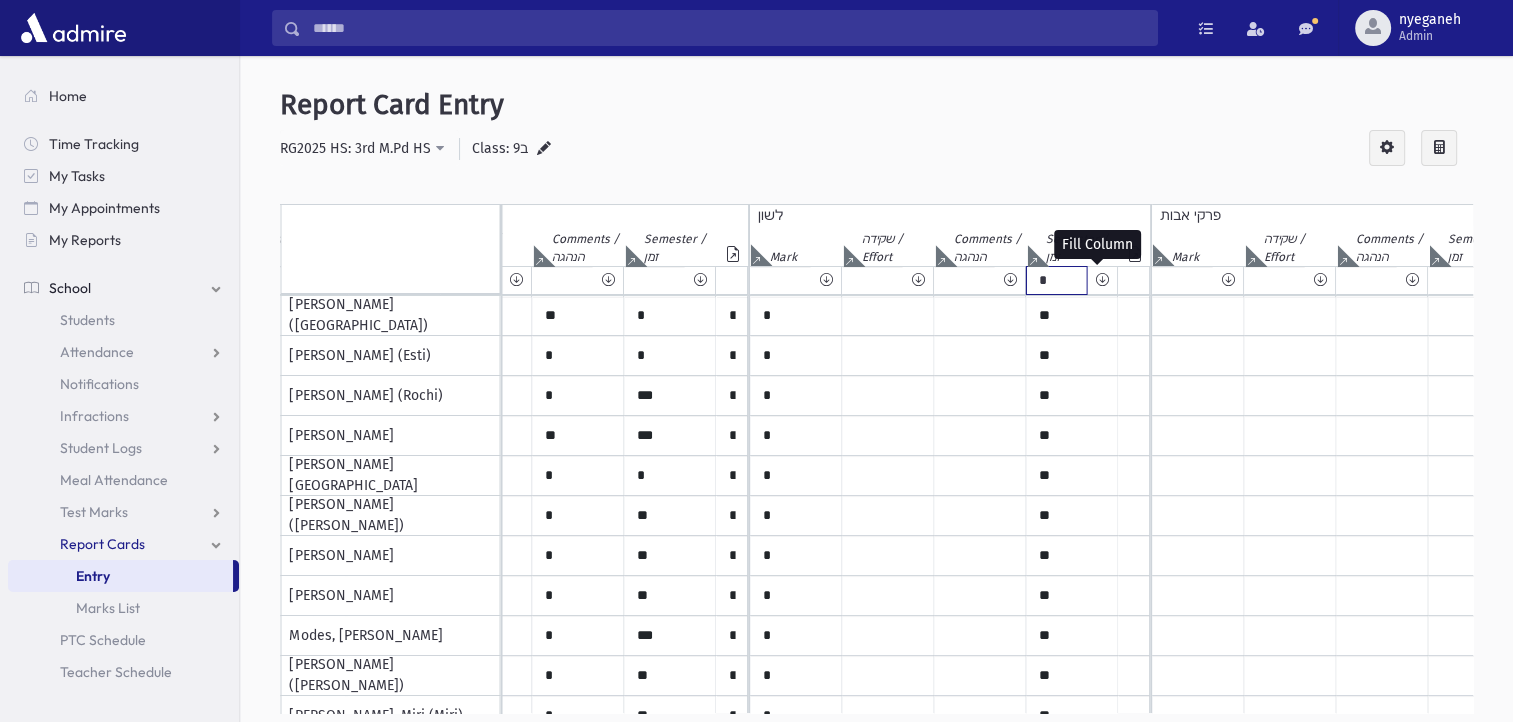 type on "*" 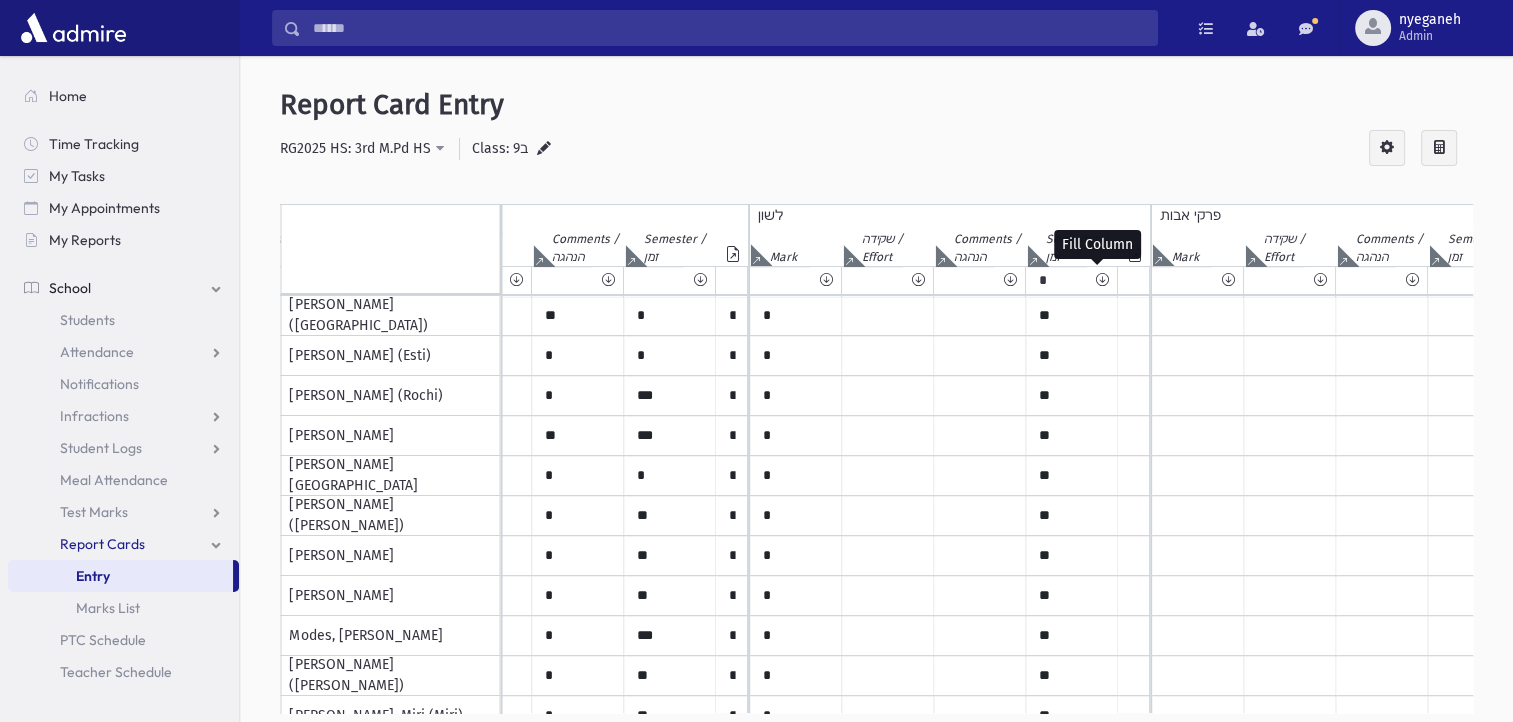 click at bounding box center [1101, 280] 